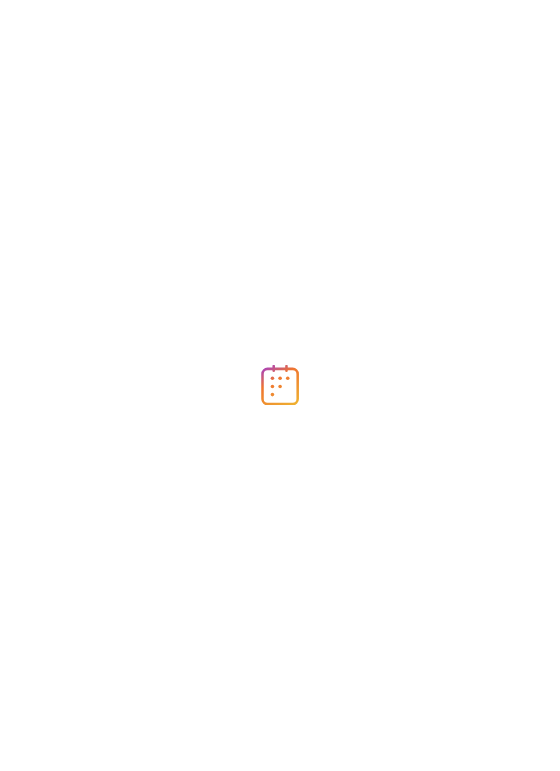 scroll, scrollTop: 0, scrollLeft: 0, axis: both 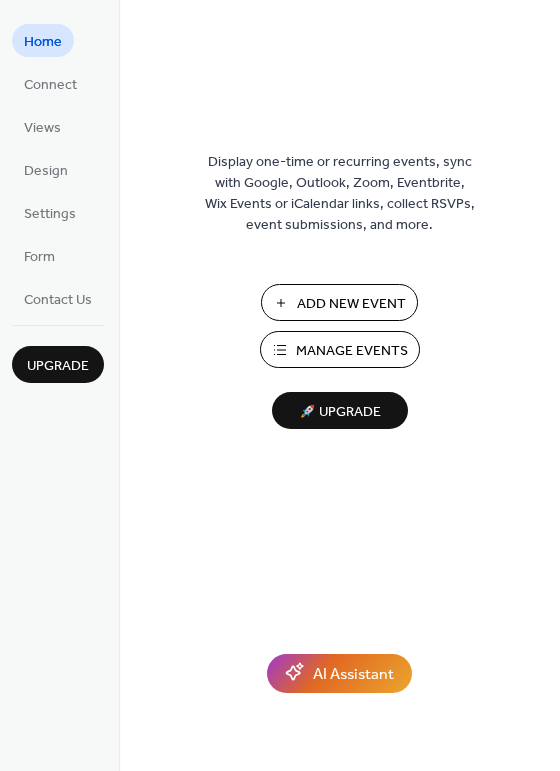 click on "Manage Events" at bounding box center (352, 351) 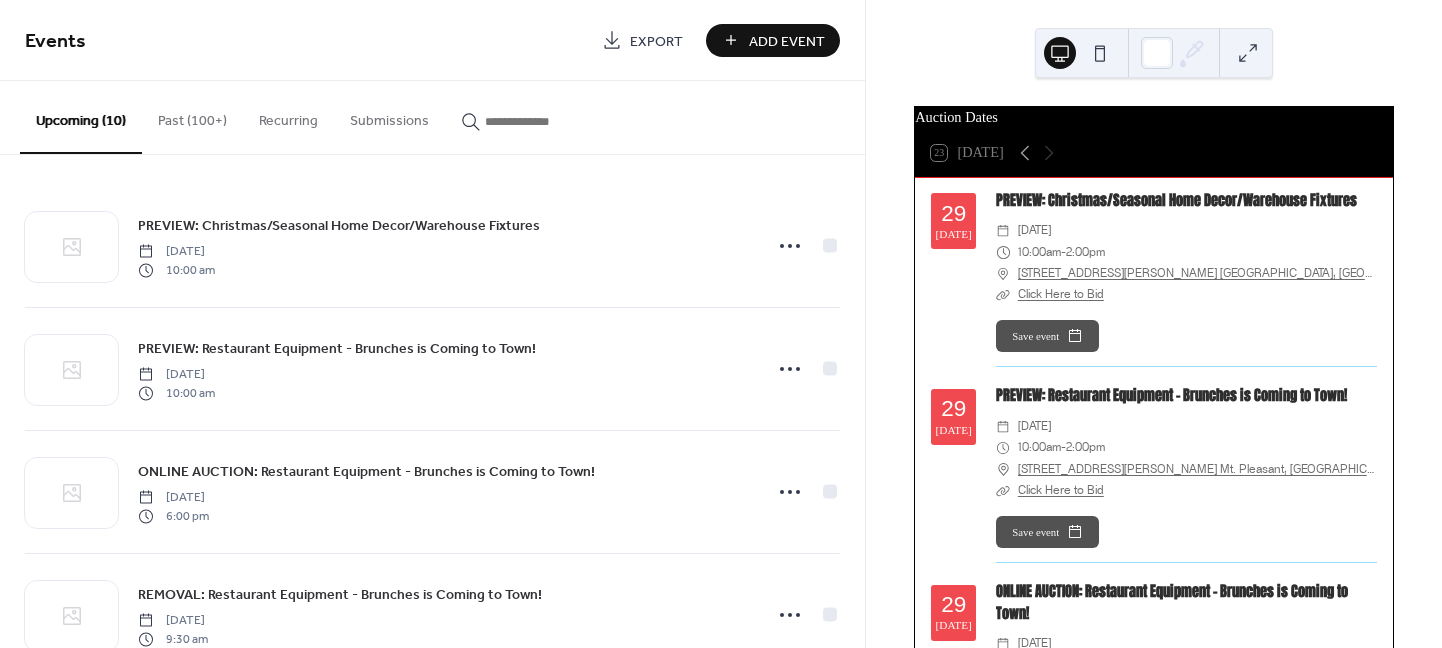 scroll, scrollTop: 0, scrollLeft: 0, axis: both 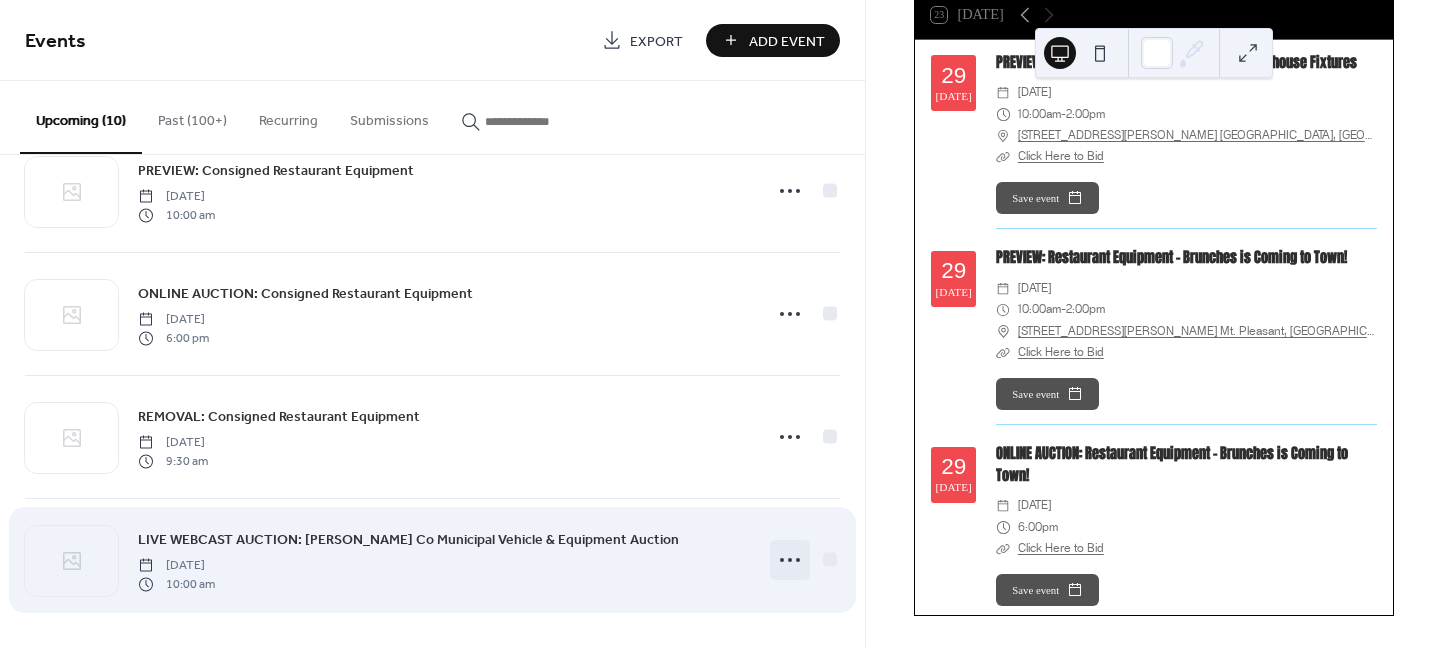 click 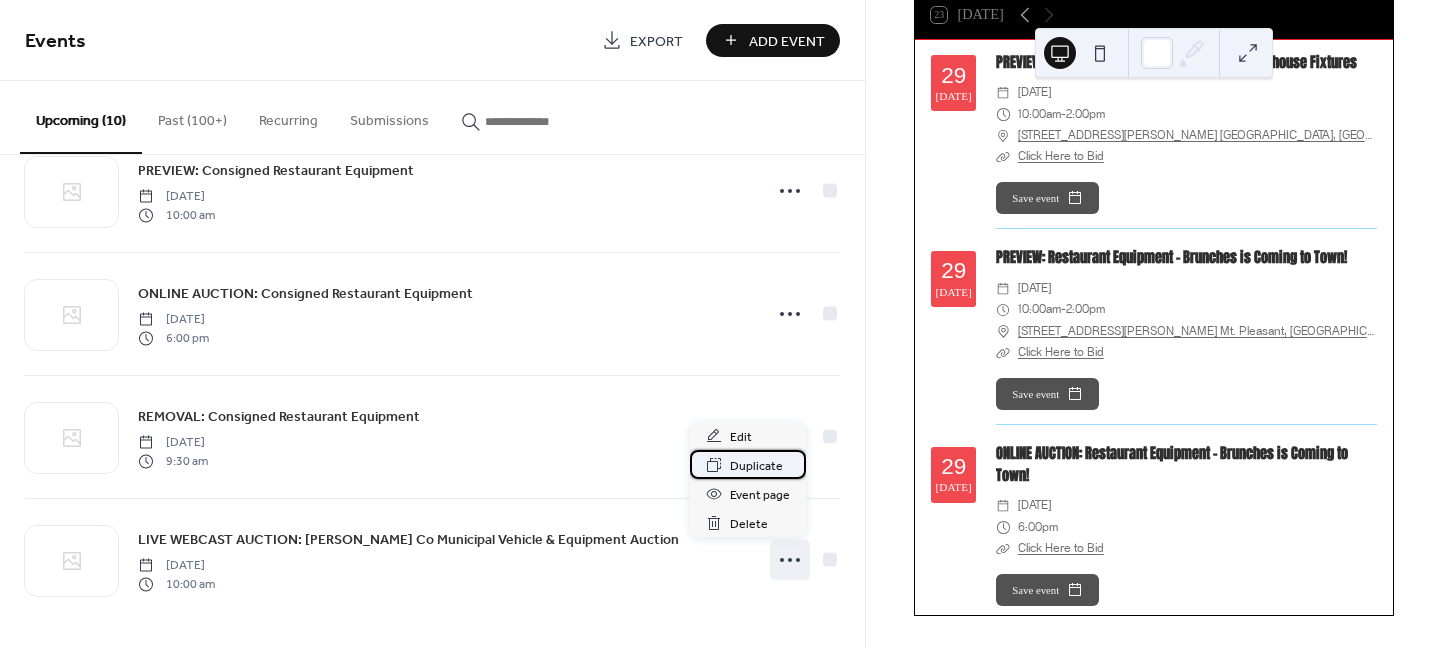 click on "Duplicate" at bounding box center [756, 466] 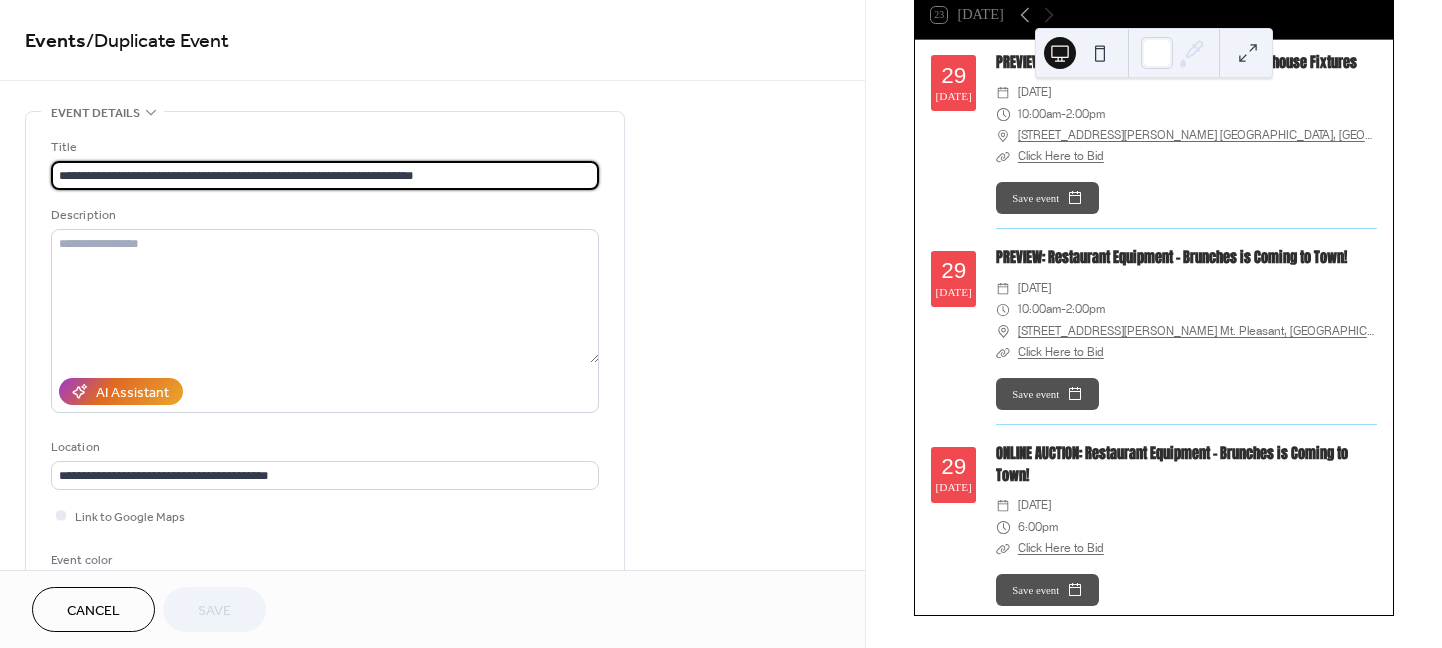 drag, startPoint x: 194, startPoint y: 172, endPoint x: 28, endPoint y: 169, distance: 166.0271 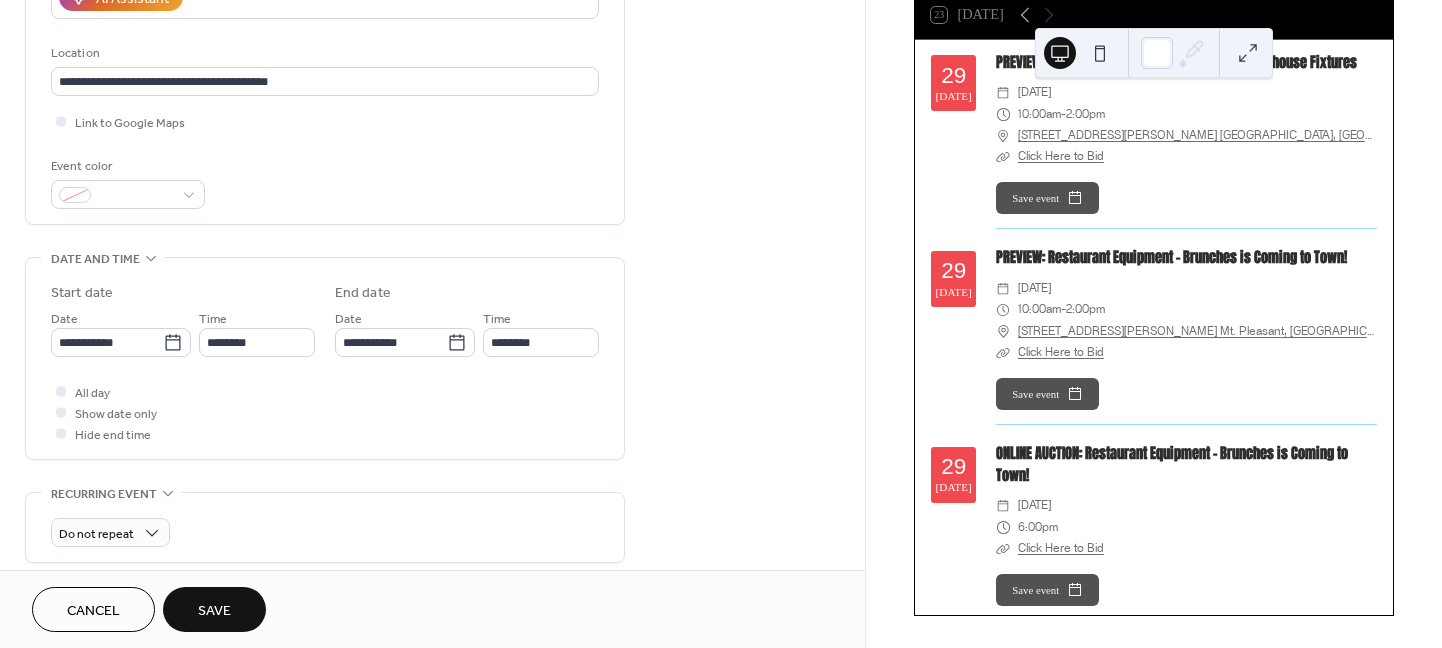 scroll, scrollTop: 399, scrollLeft: 0, axis: vertical 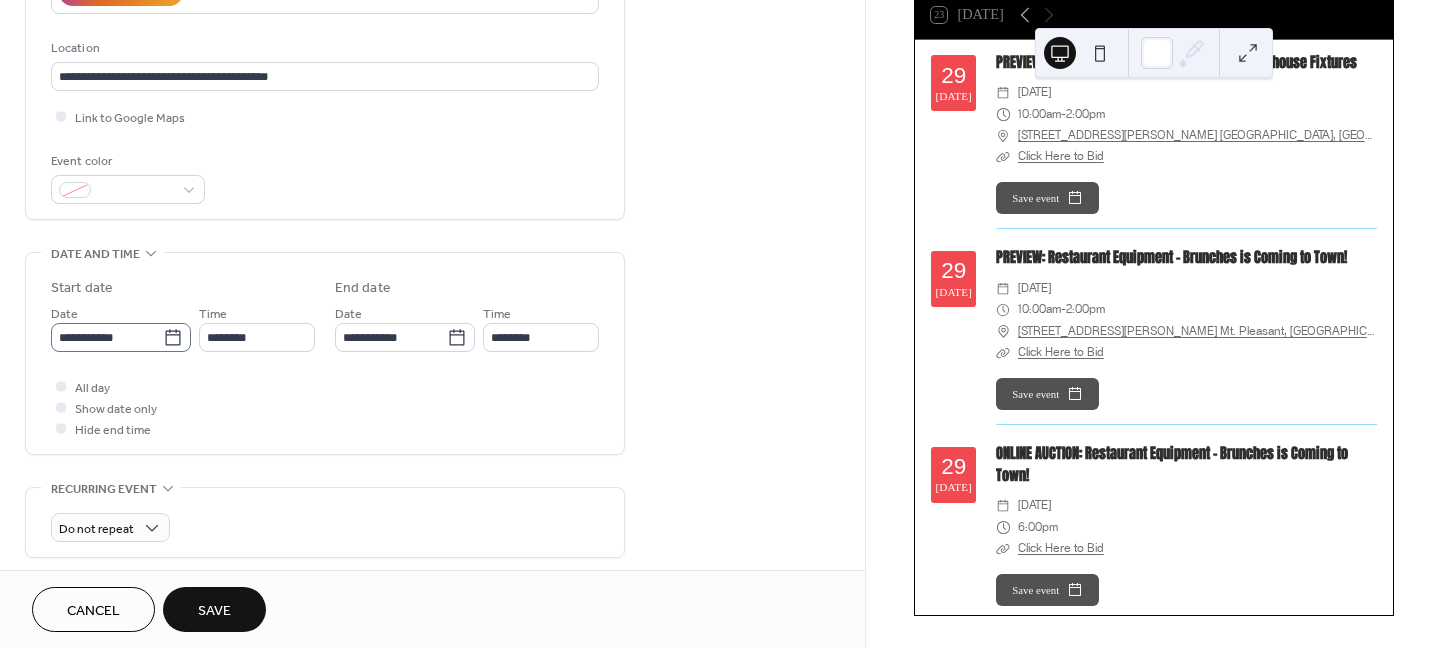 type on "**********" 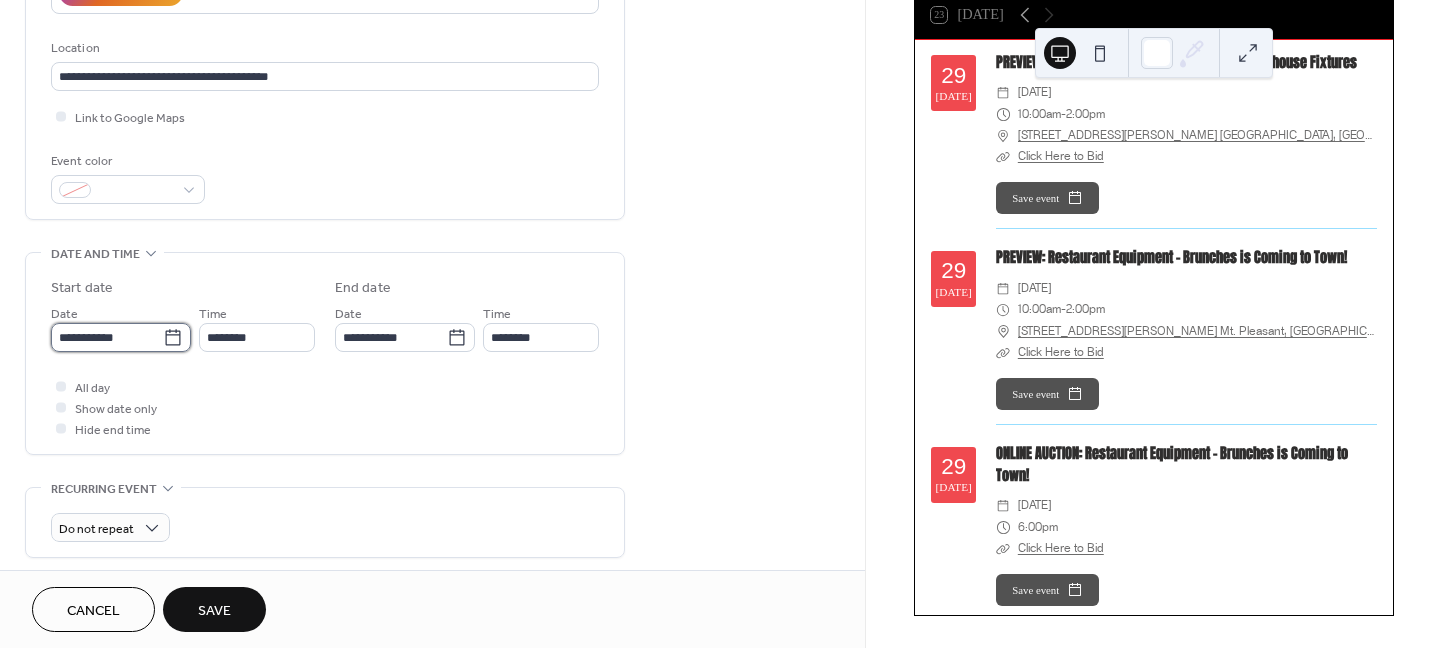 click on "**********" at bounding box center (107, 337) 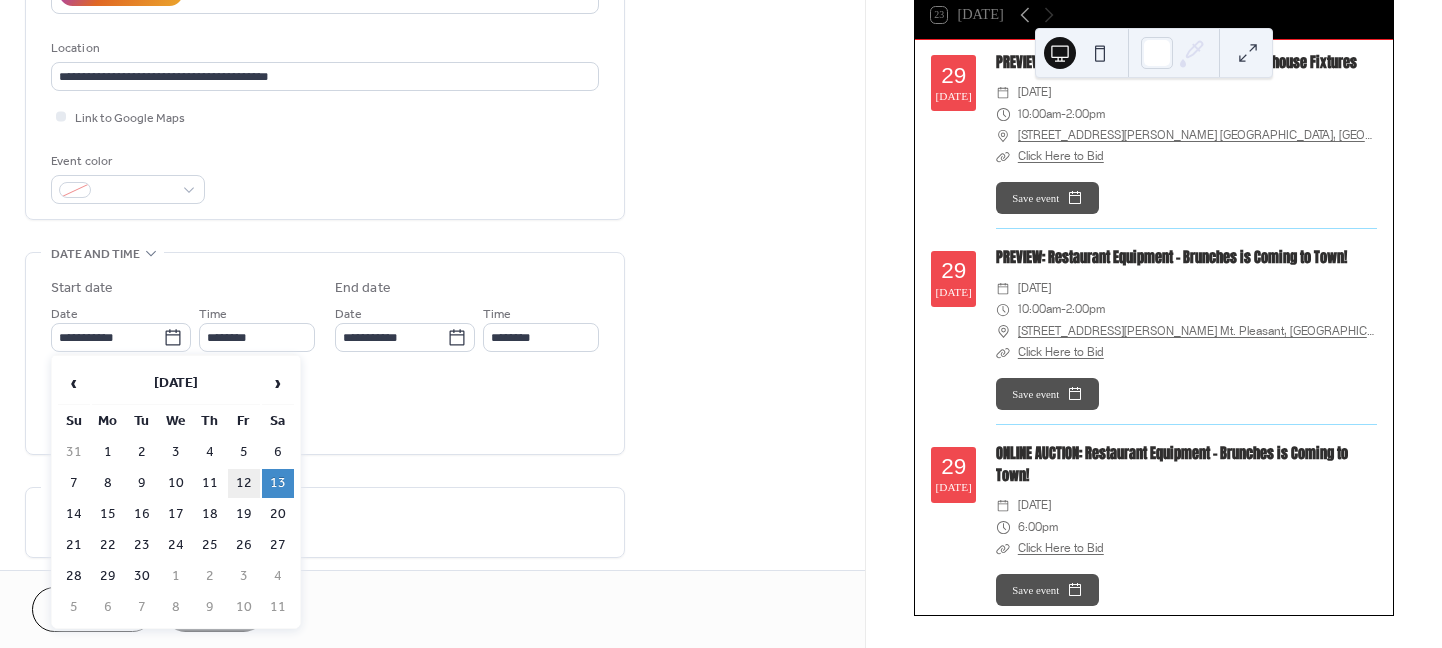 click on "12" at bounding box center [244, 483] 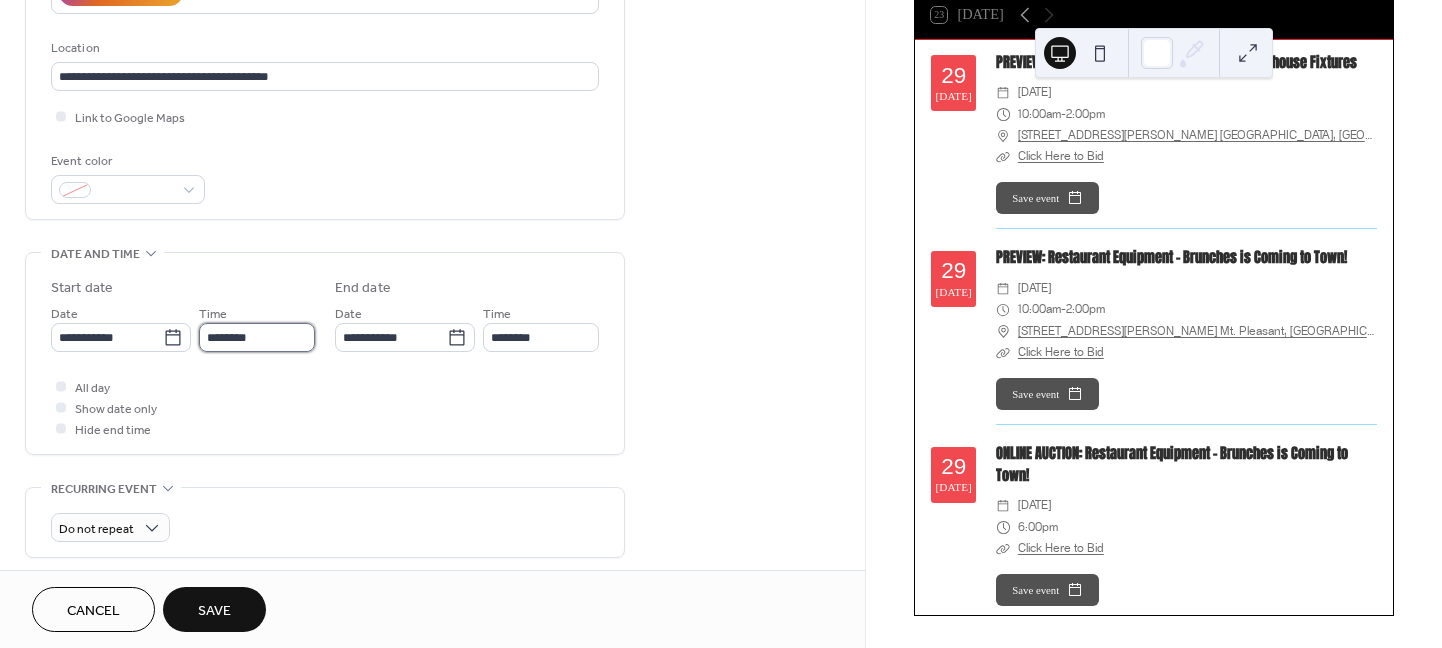 click on "********" at bounding box center (257, 337) 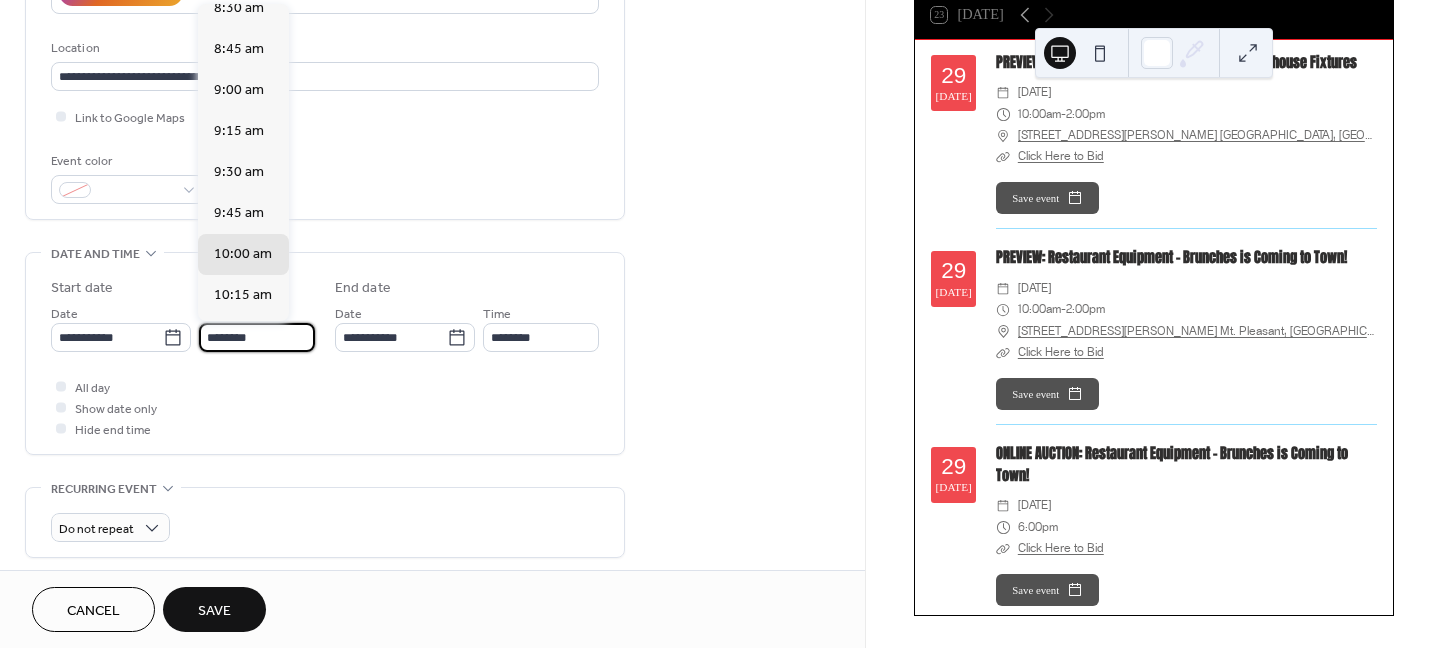scroll, scrollTop: 1346, scrollLeft: 0, axis: vertical 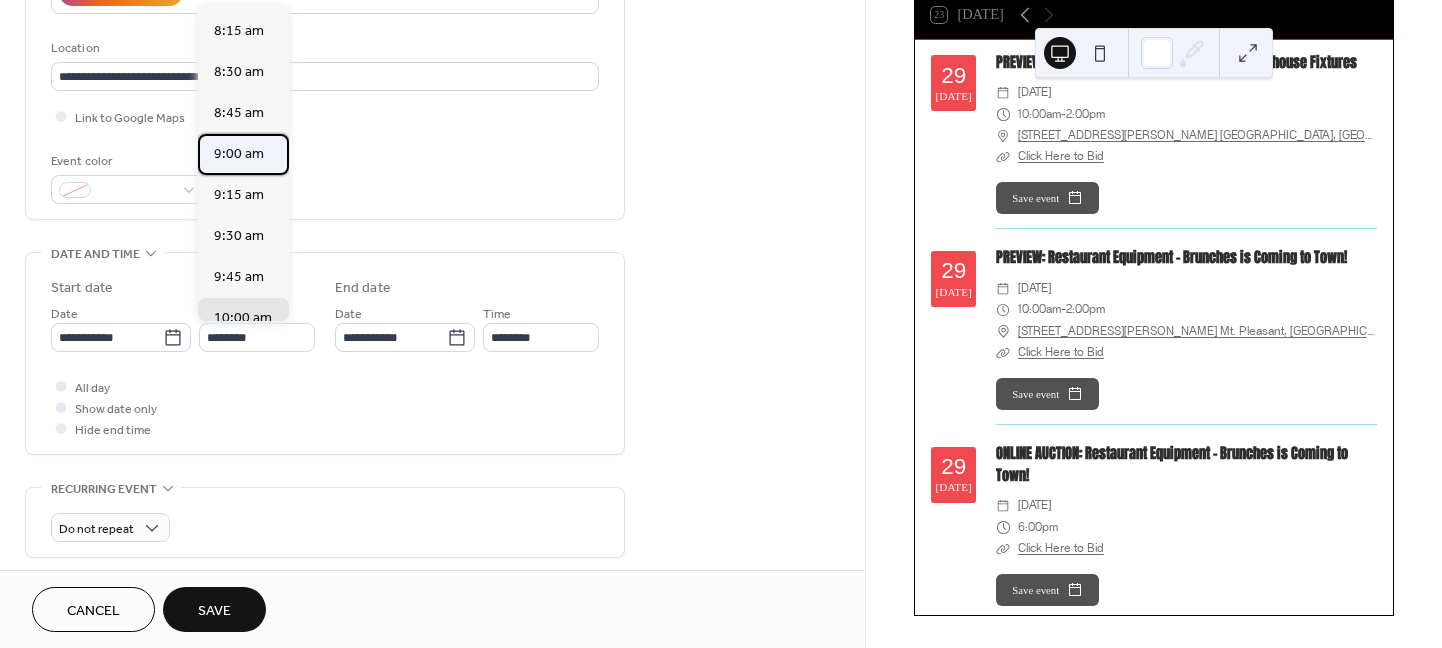 click on "9:00 am" at bounding box center [239, 154] 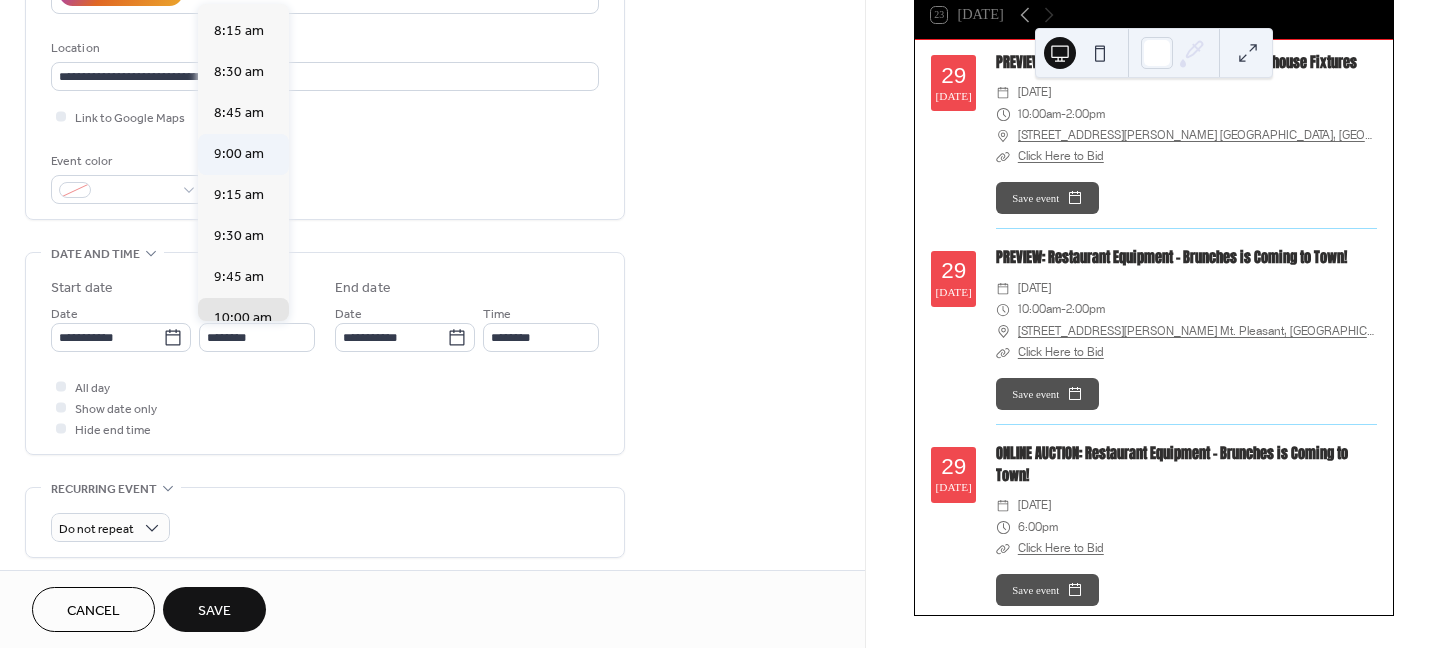 type on "*******" 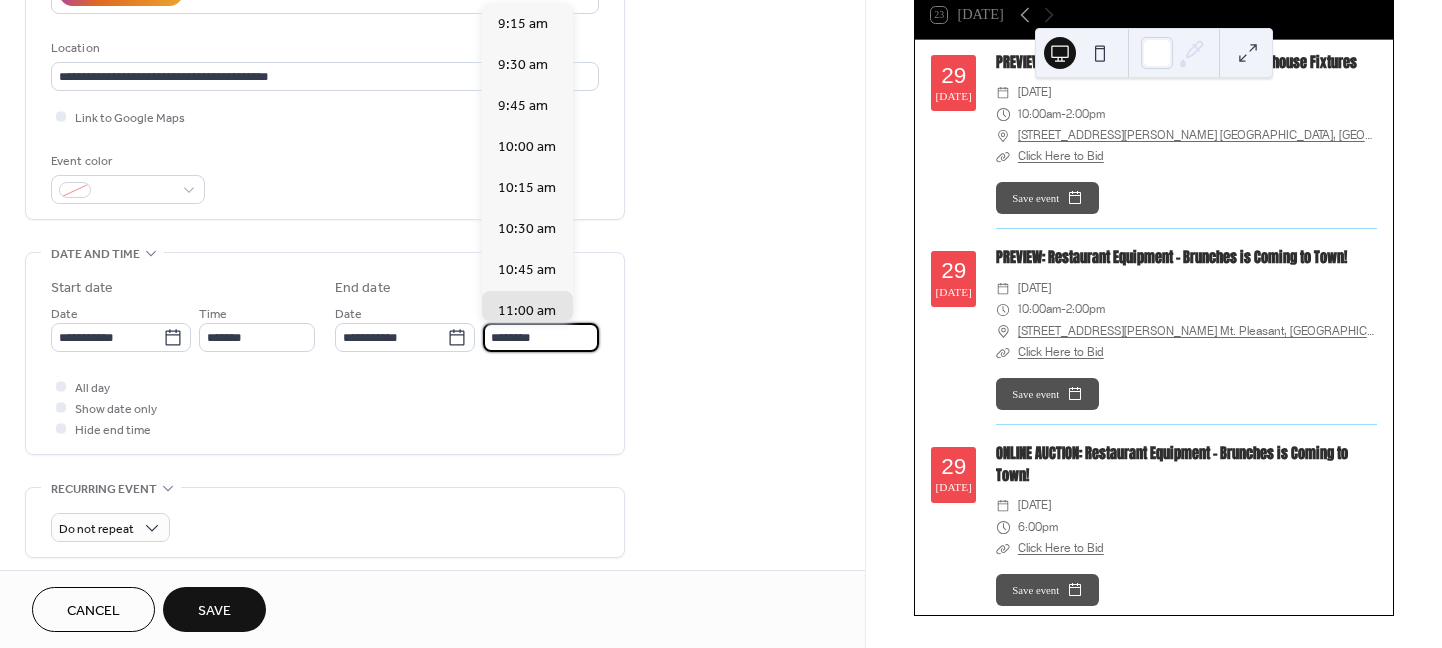 click on "********" at bounding box center (541, 337) 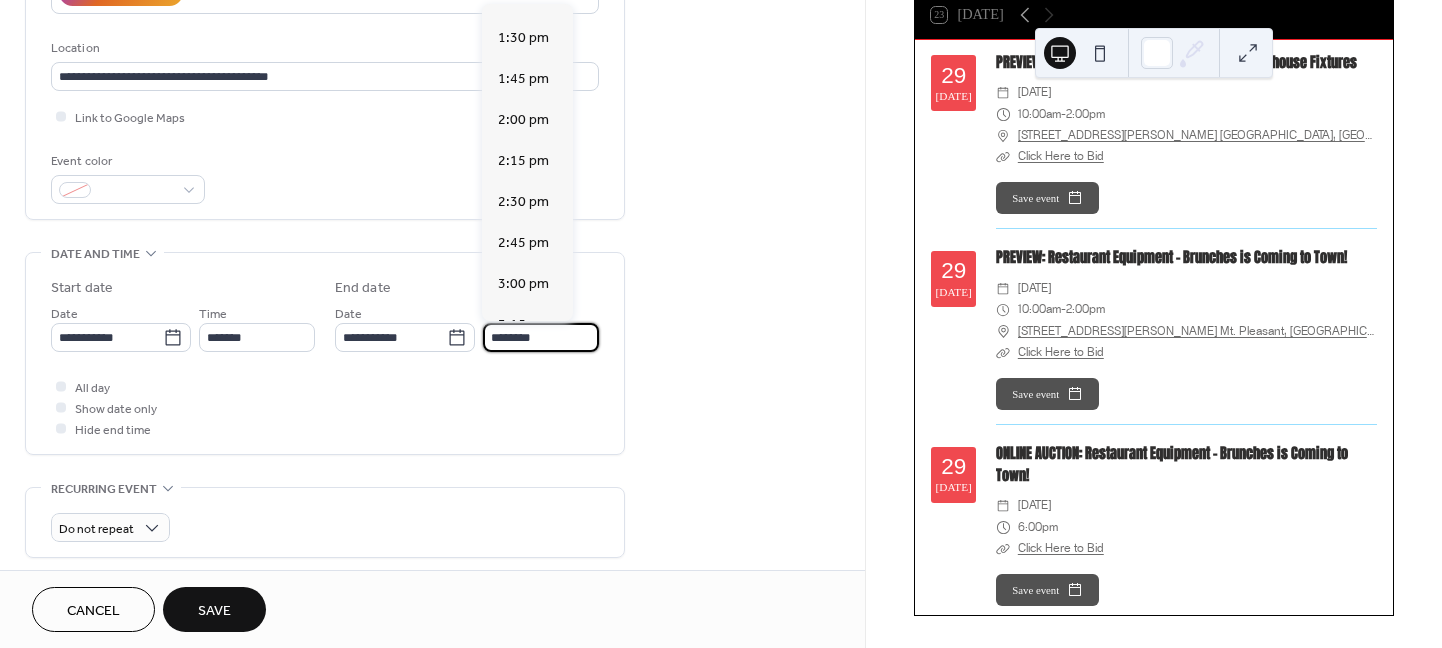 scroll, scrollTop: 688, scrollLeft: 0, axis: vertical 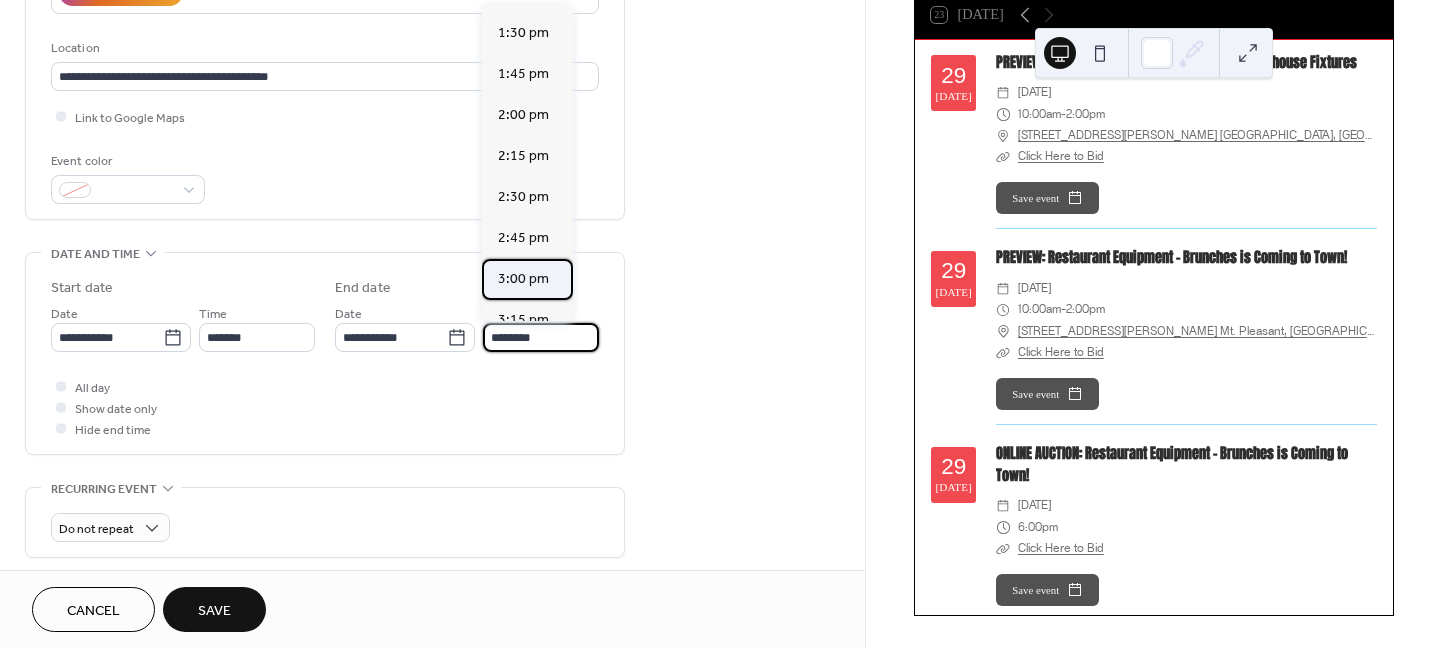click on "3:00 pm" at bounding box center [523, 279] 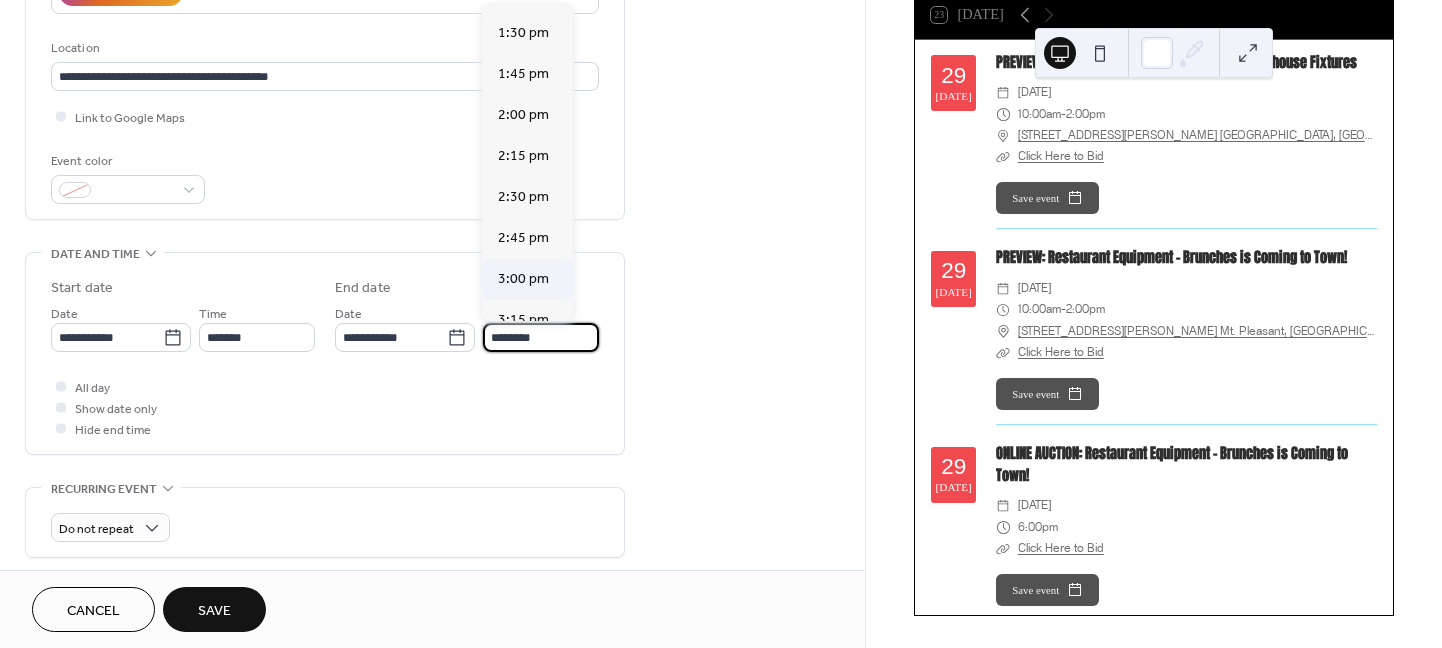 type on "*******" 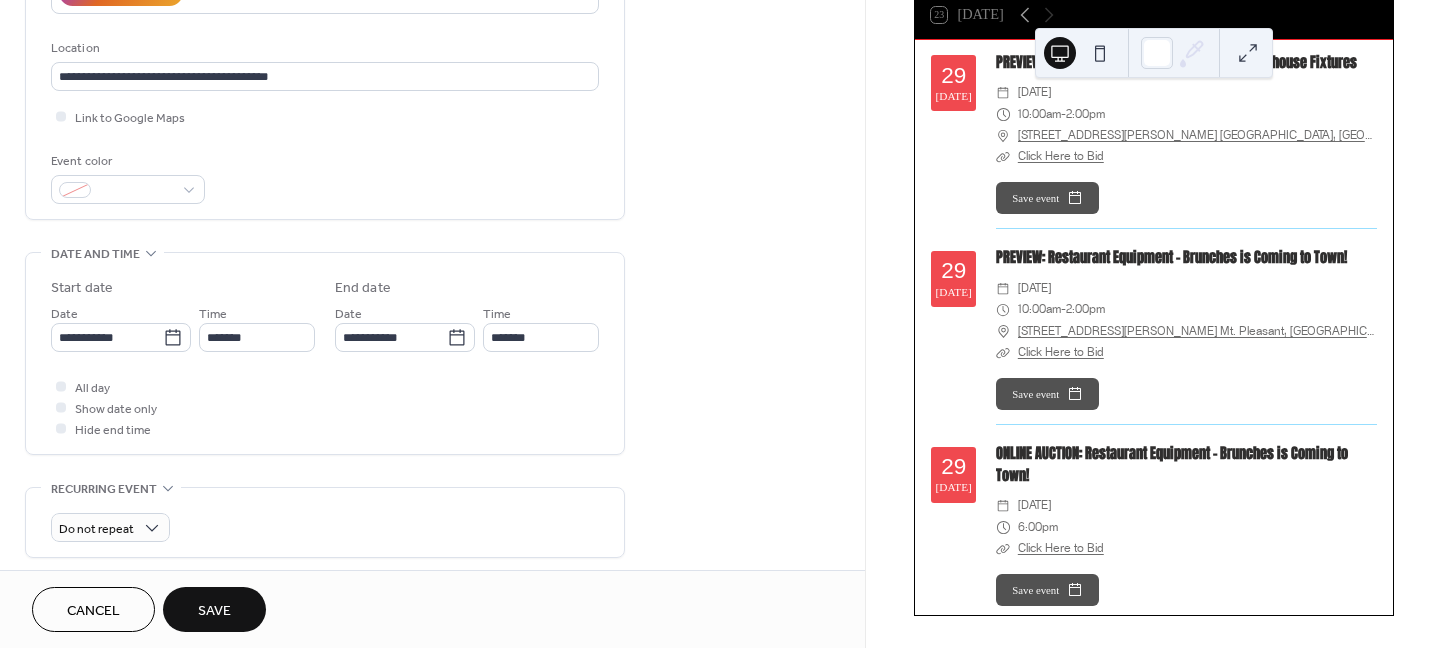 click on "**********" at bounding box center (432, 474) 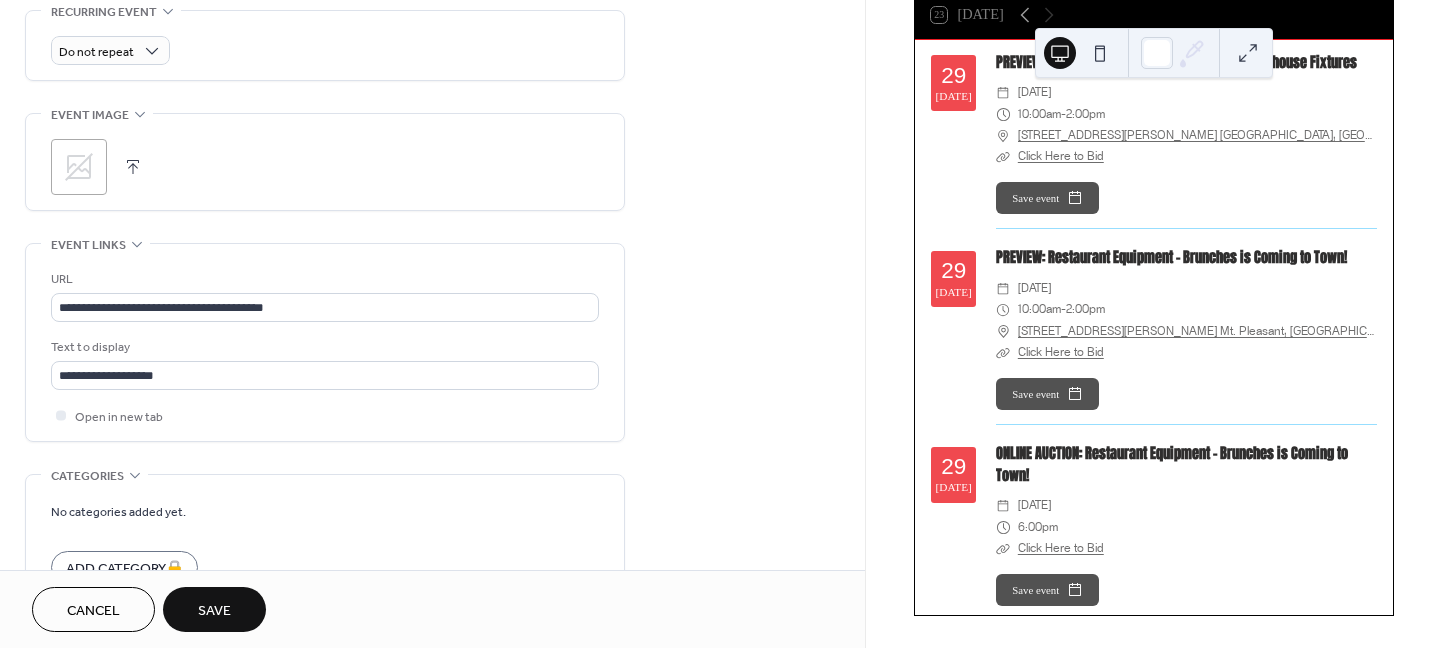 scroll, scrollTop: 899, scrollLeft: 0, axis: vertical 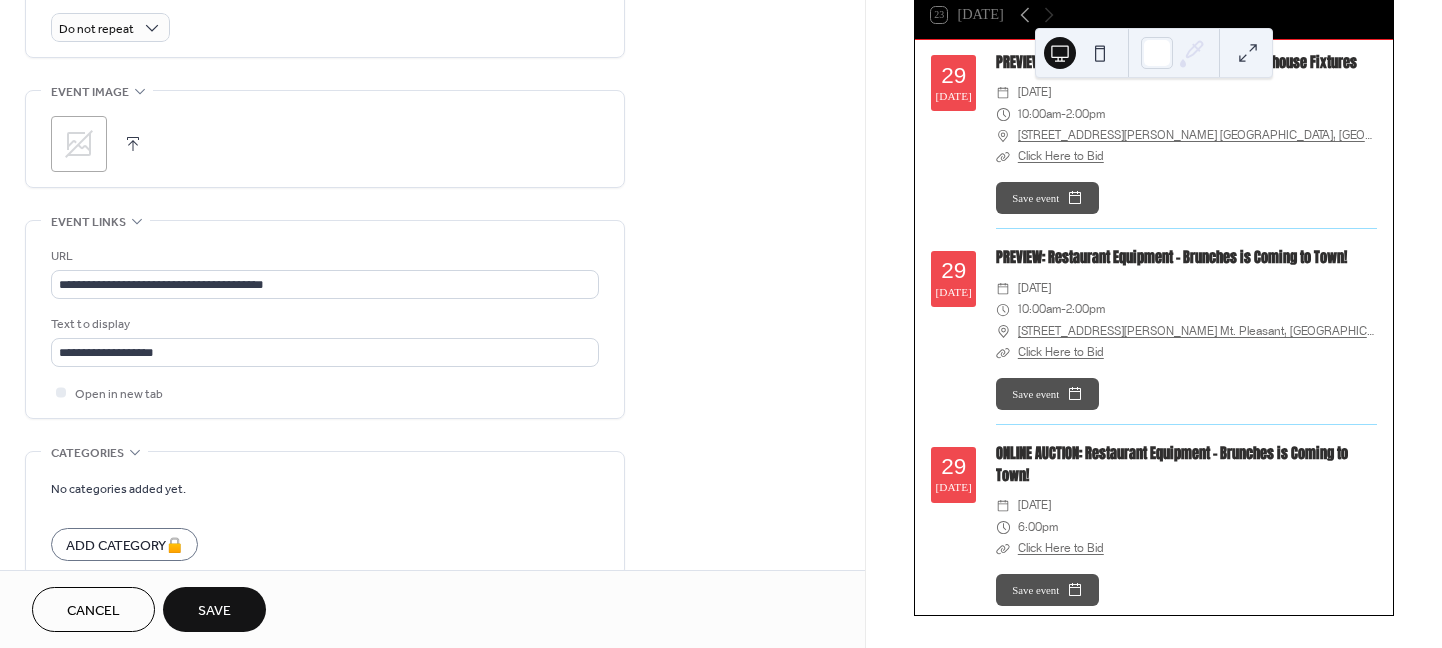 click on "Save" at bounding box center [214, 609] 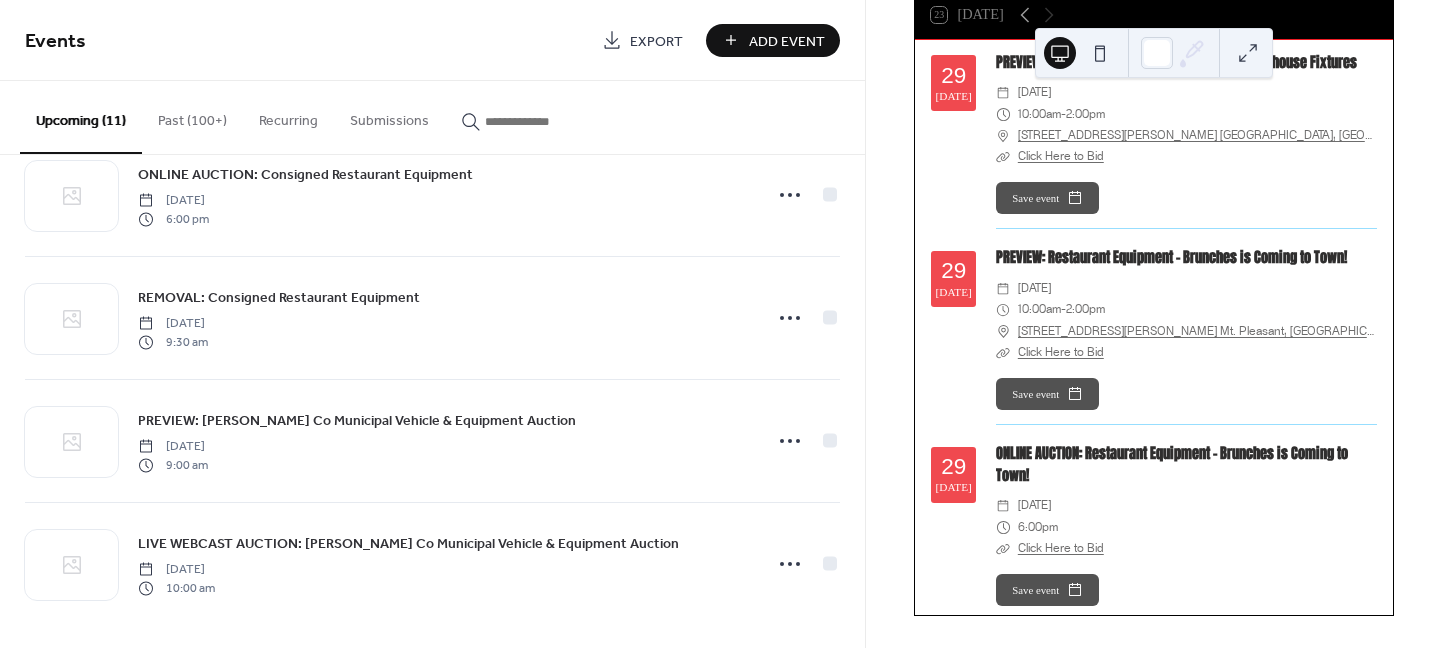 scroll, scrollTop: 915, scrollLeft: 0, axis: vertical 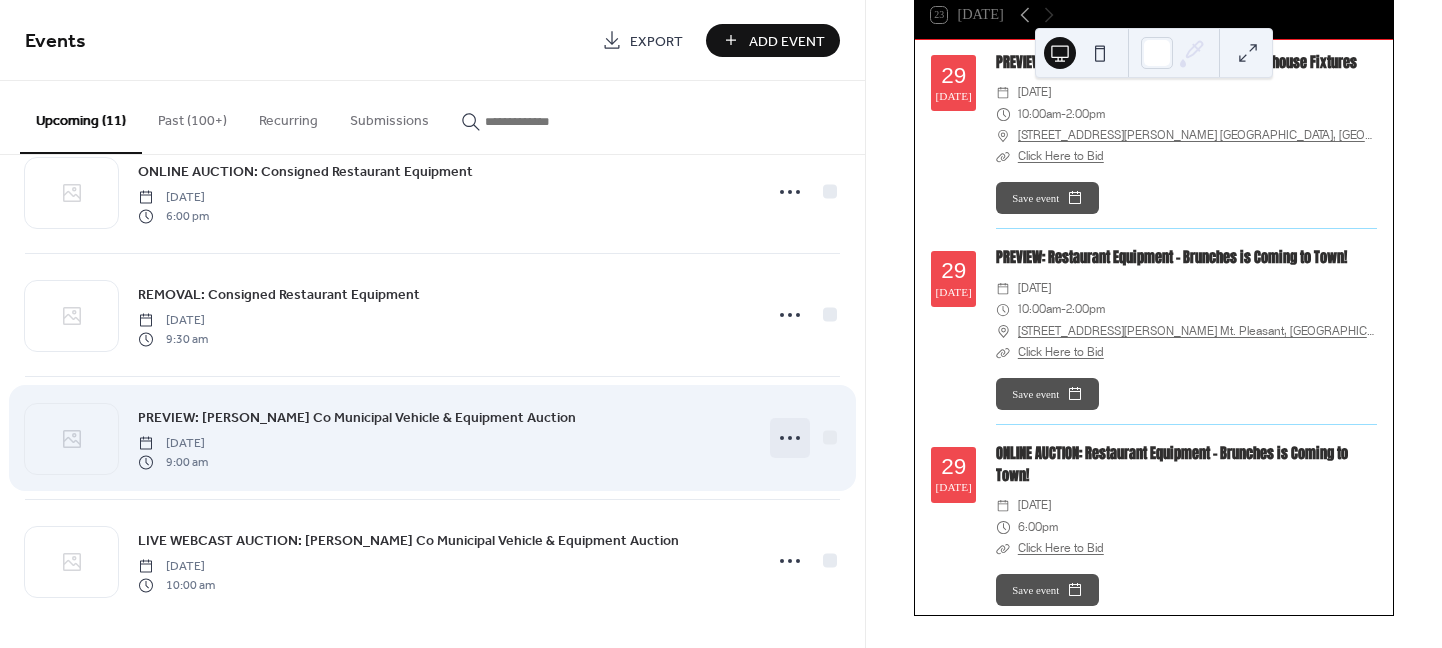 click 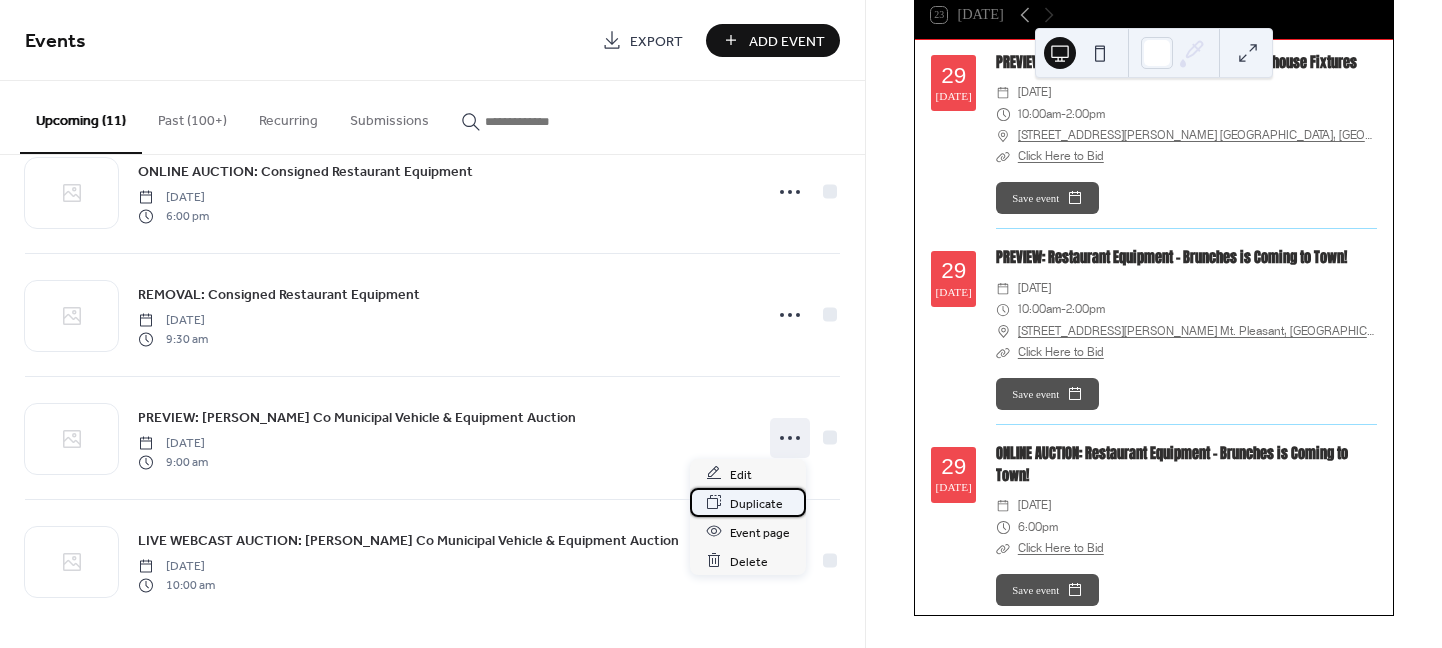 click on "Duplicate" at bounding box center (756, 503) 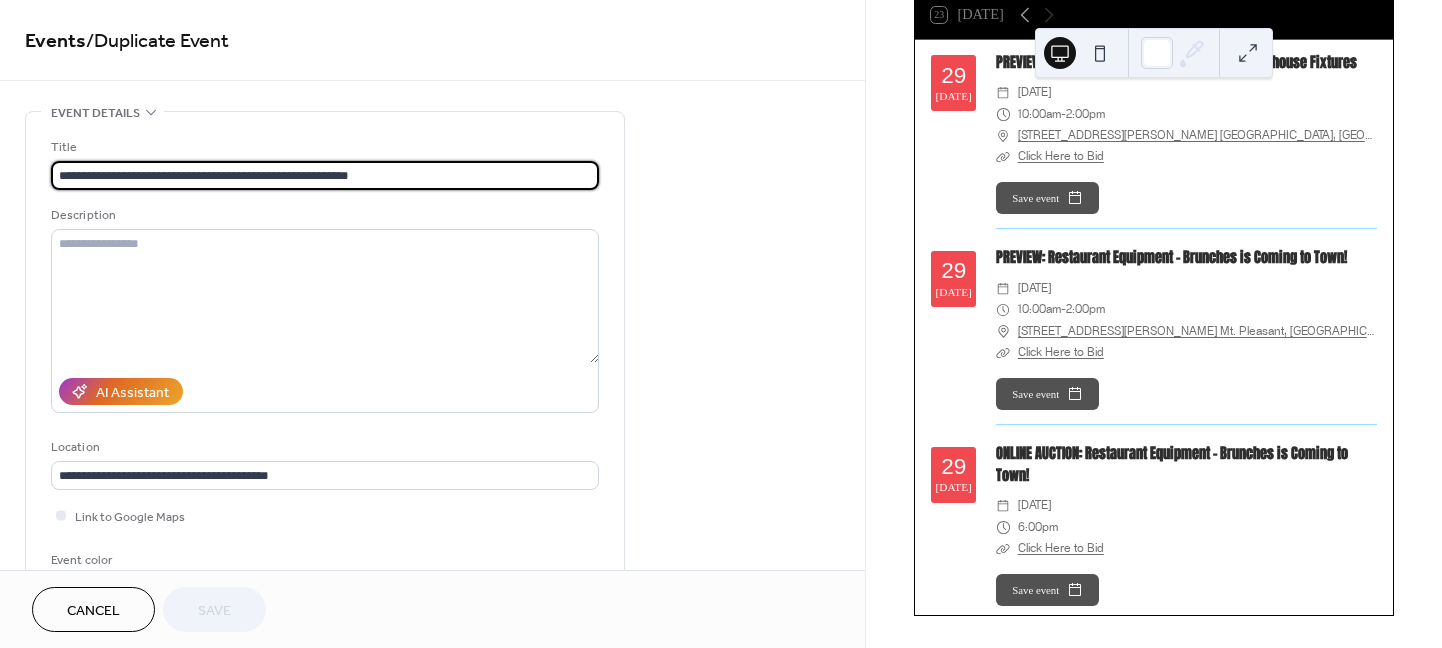 click on "**********" at bounding box center [325, 175] 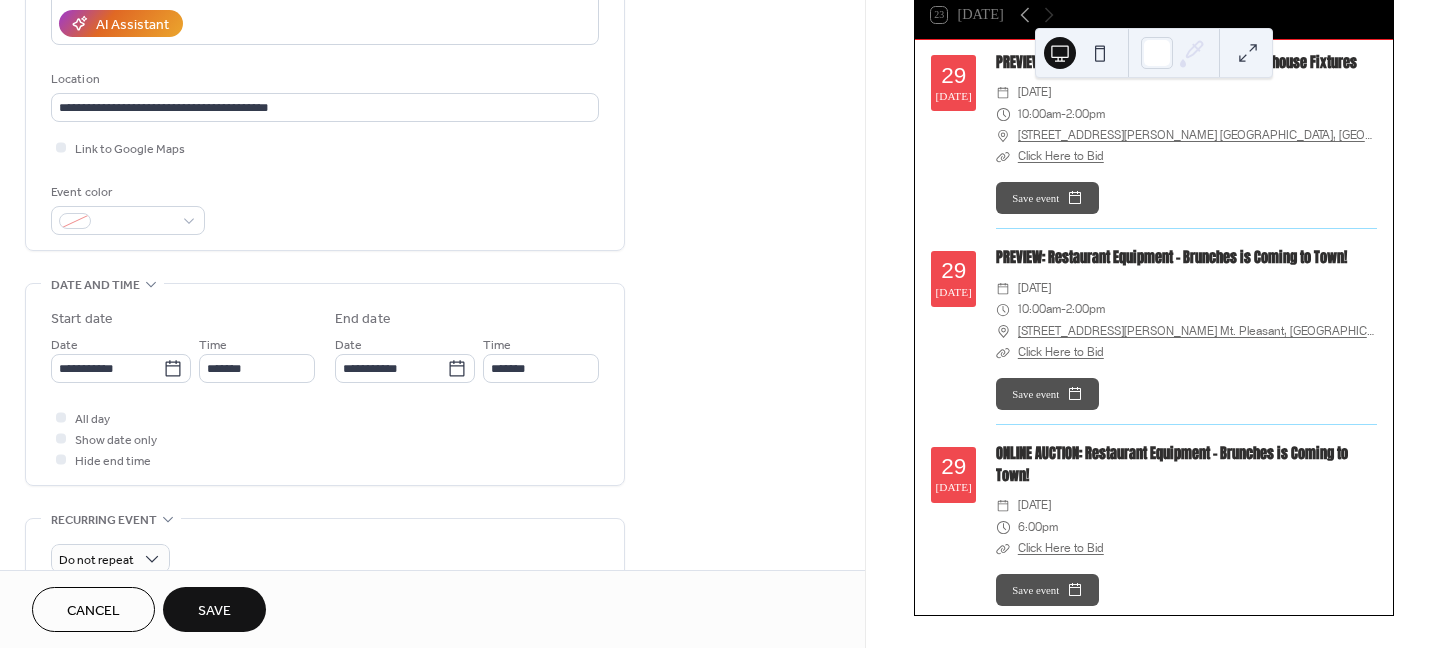 scroll, scrollTop: 399, scrollLeft: 0, axis: vertical 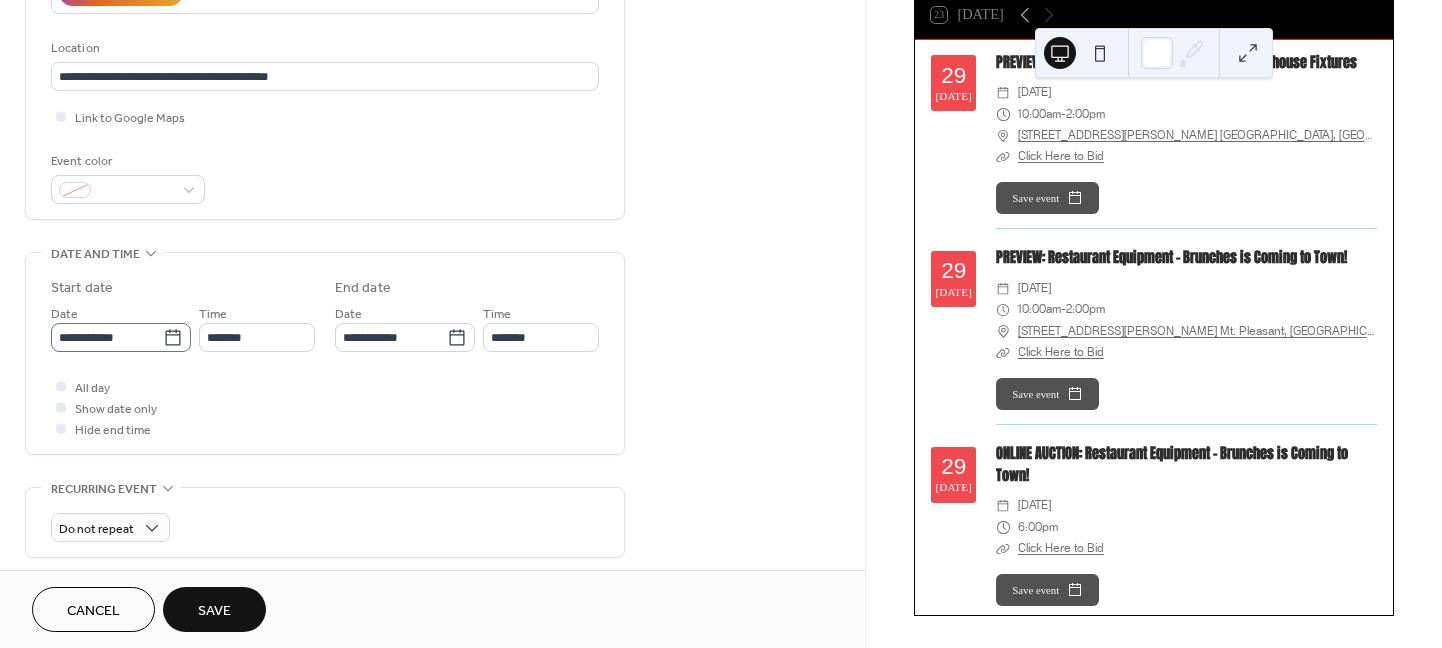 type on "**********" 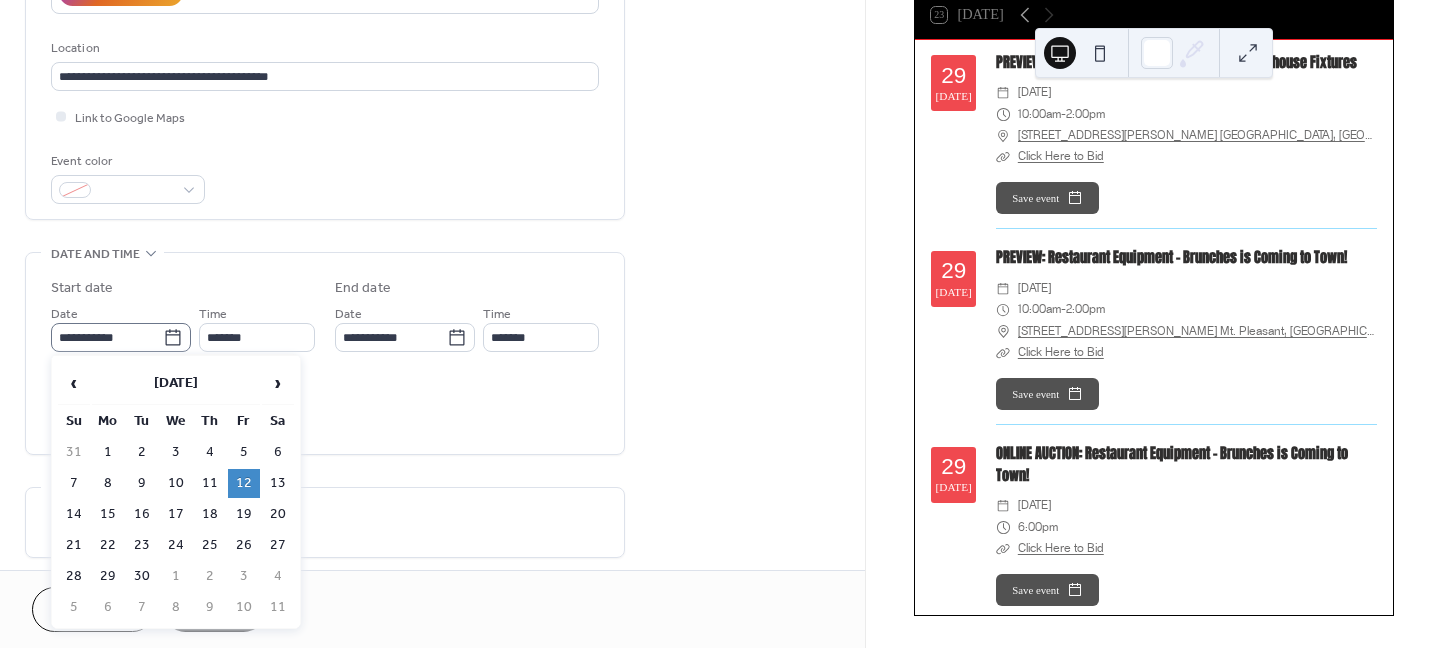 click 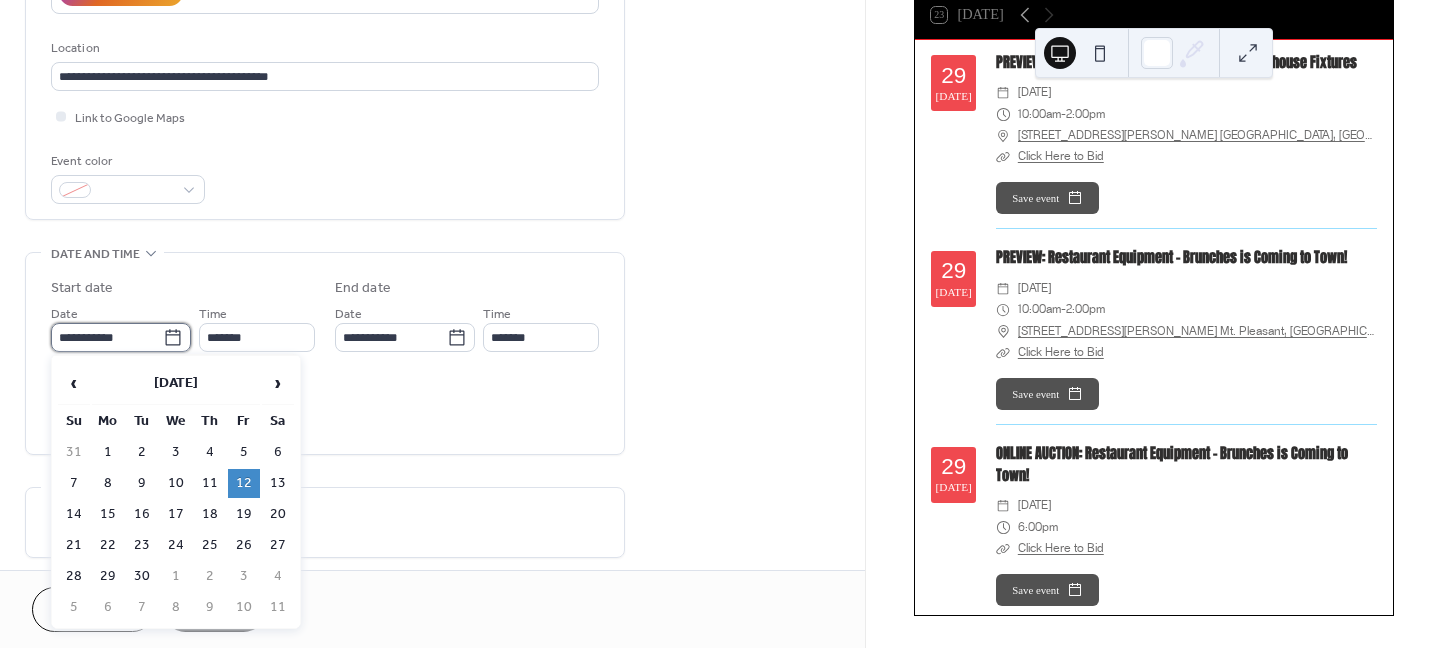 click on "**********" at bounding box center (107, 337) 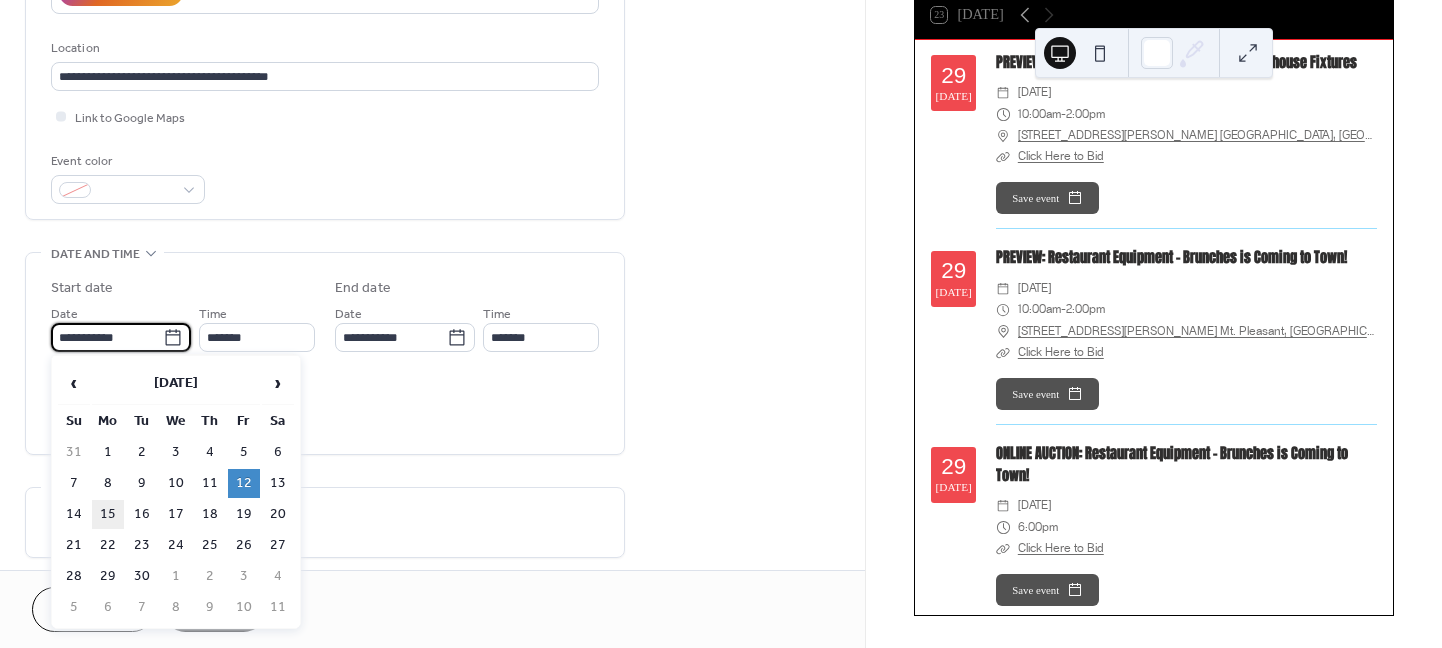 click on "15" at bounding box center [108, 514] 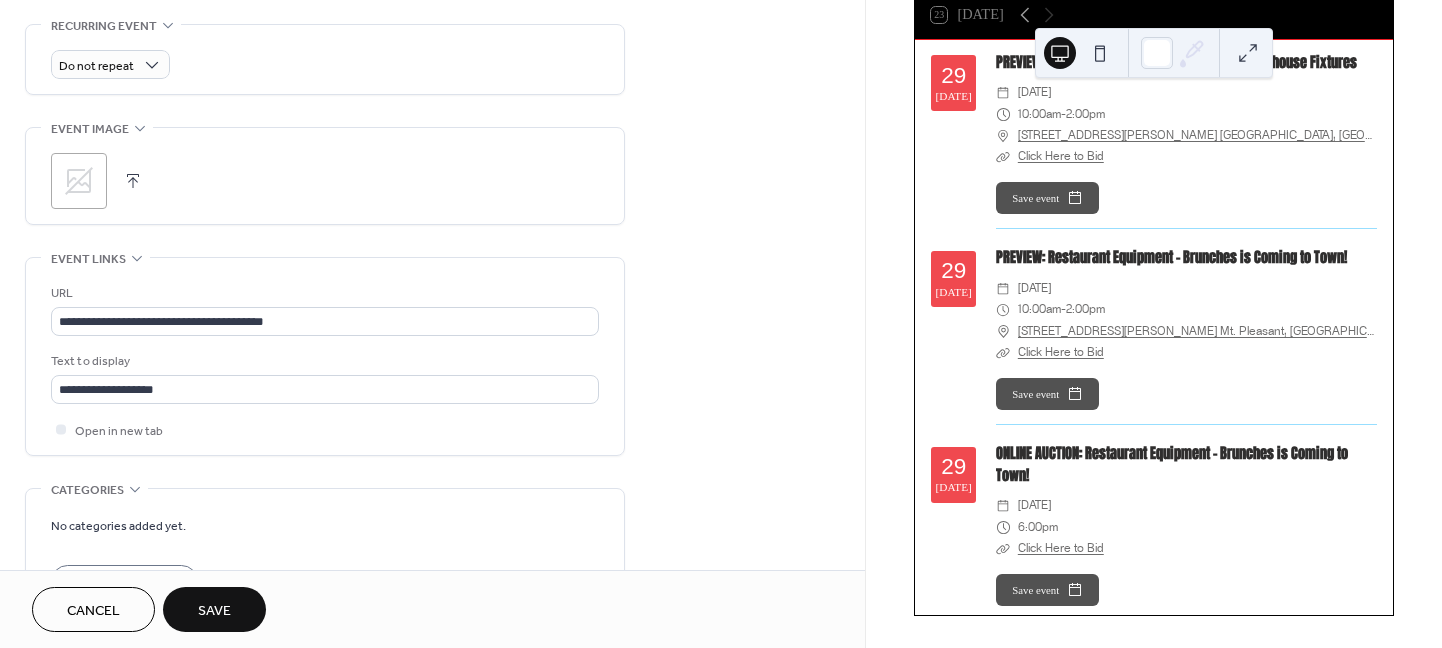 scroll, scrollTop: 899, scrollLeft: 0, axis: vertical 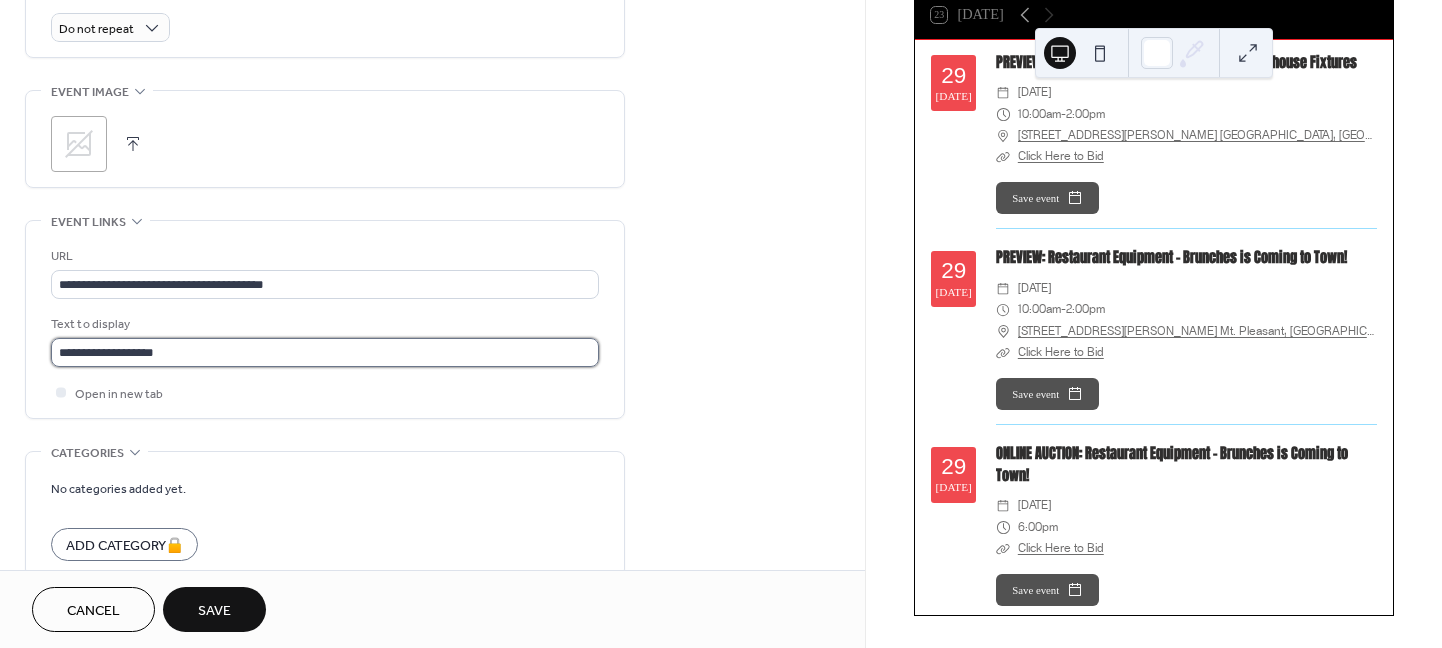 click on "**********" at bounding box center (325, 352) 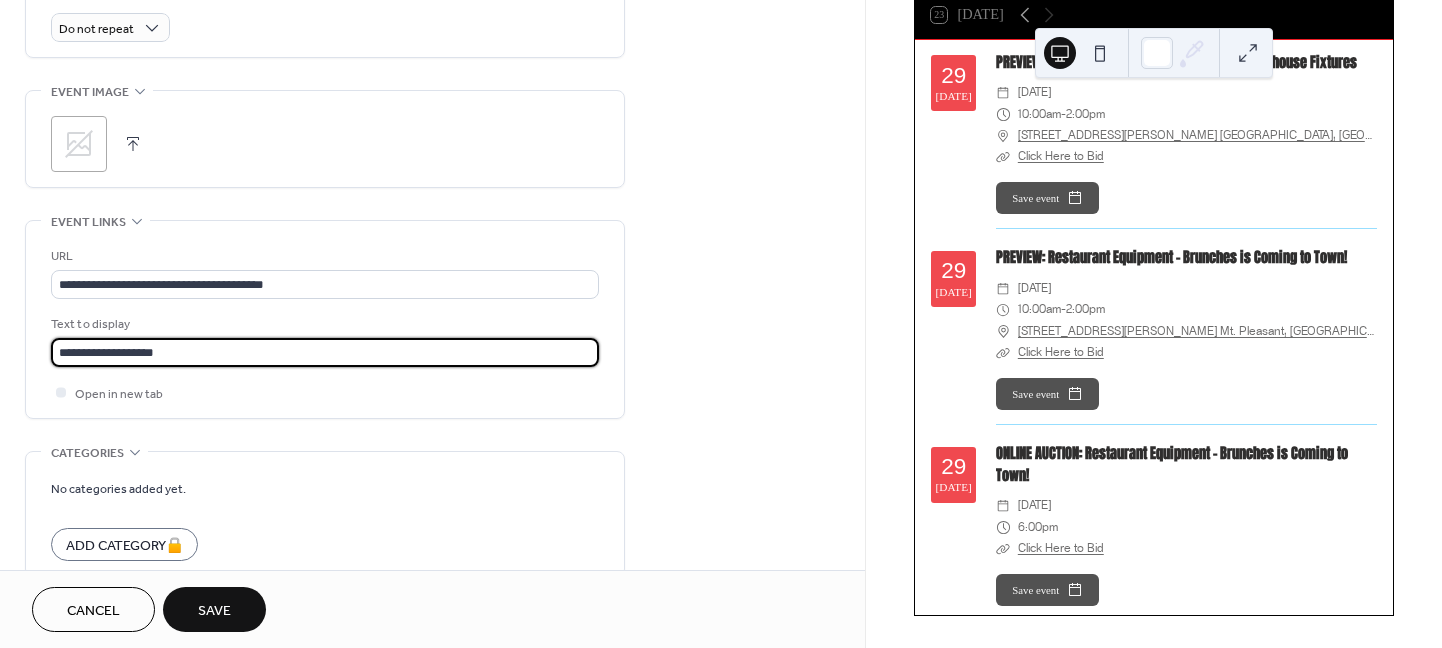 click on "**********" at bounding box center [325, 352] 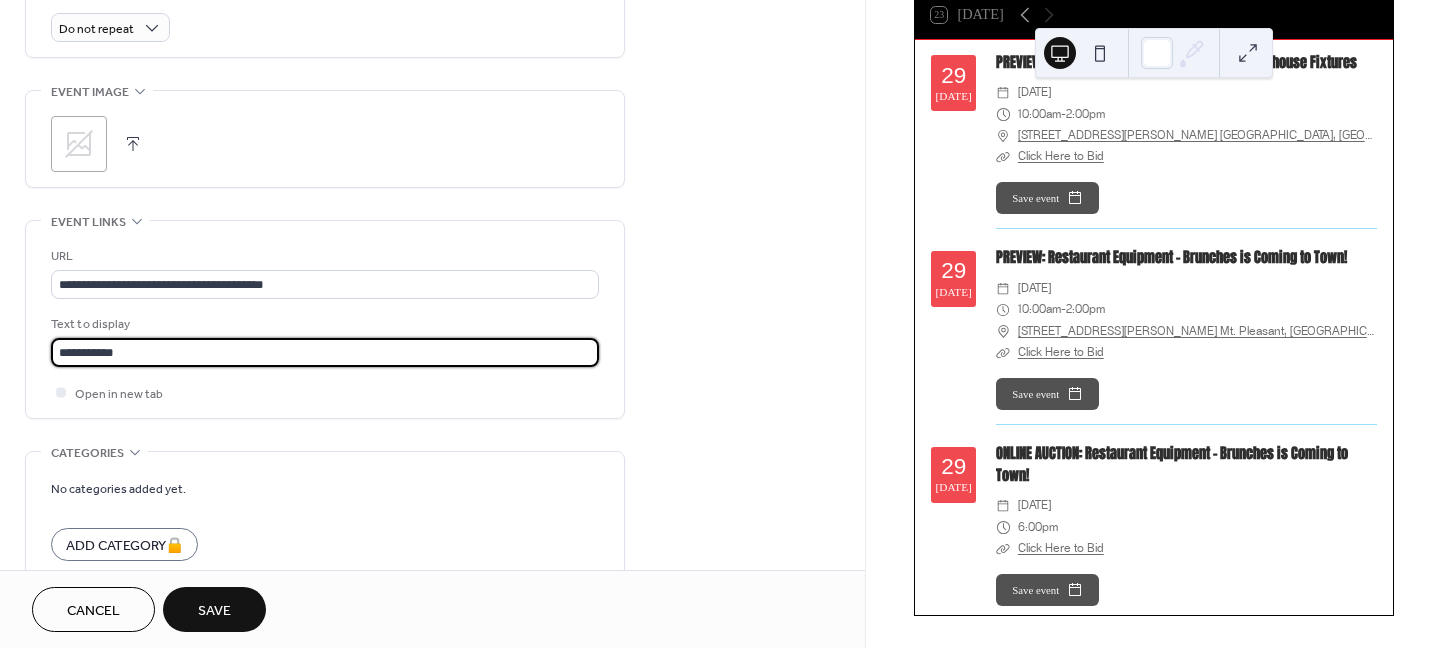 type on "**********" 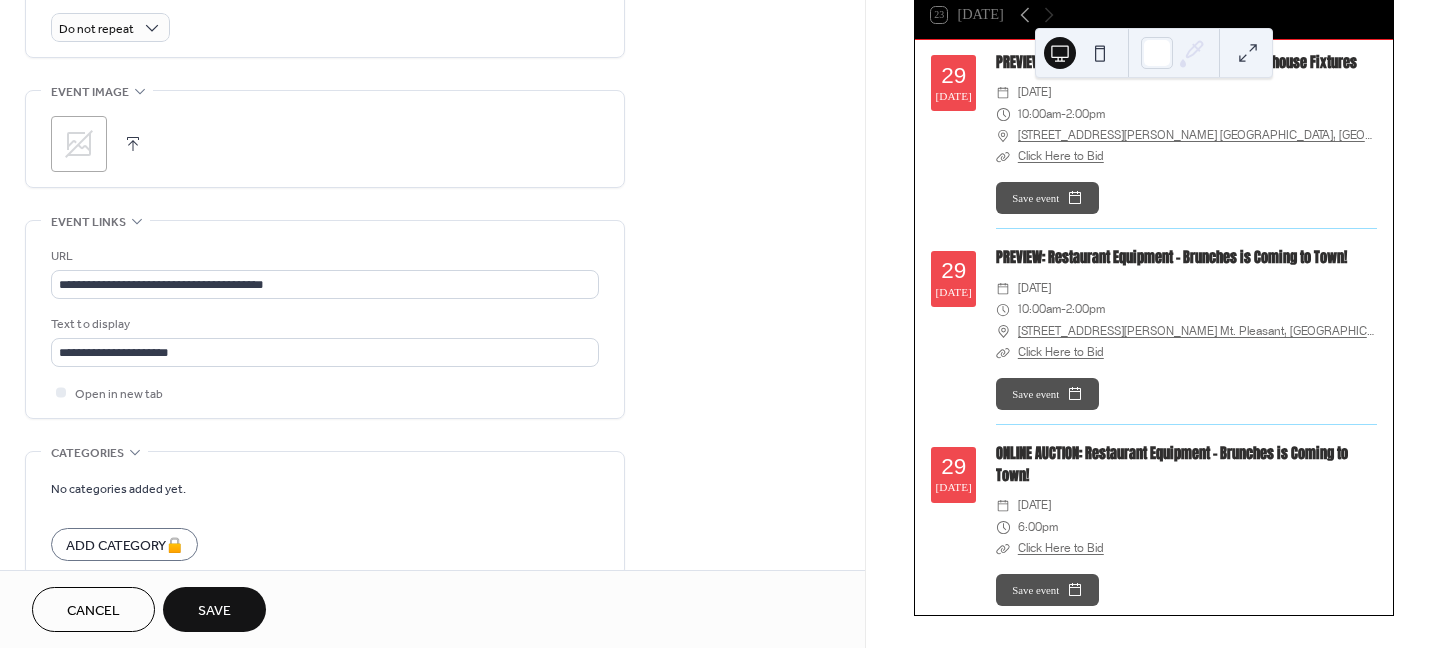 click on "Save" at bounding box center (214, 609) 